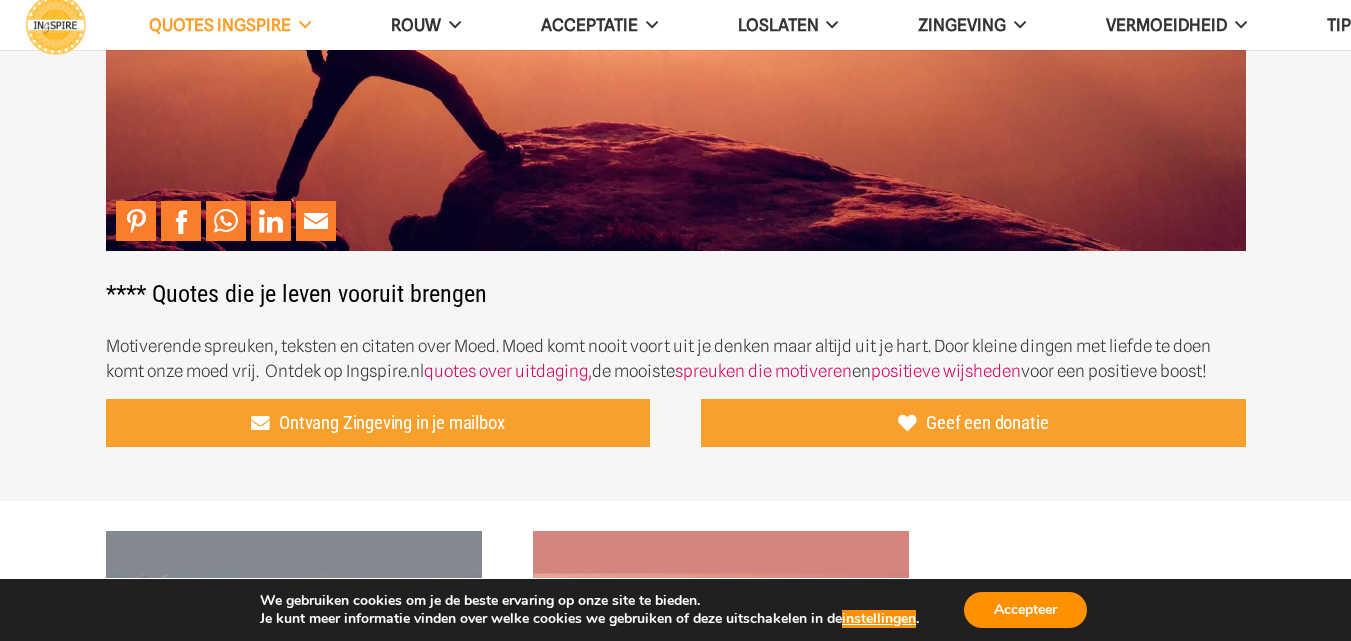 scroll, scrollTop: 400, scrollLeft: 0, axis: vertical 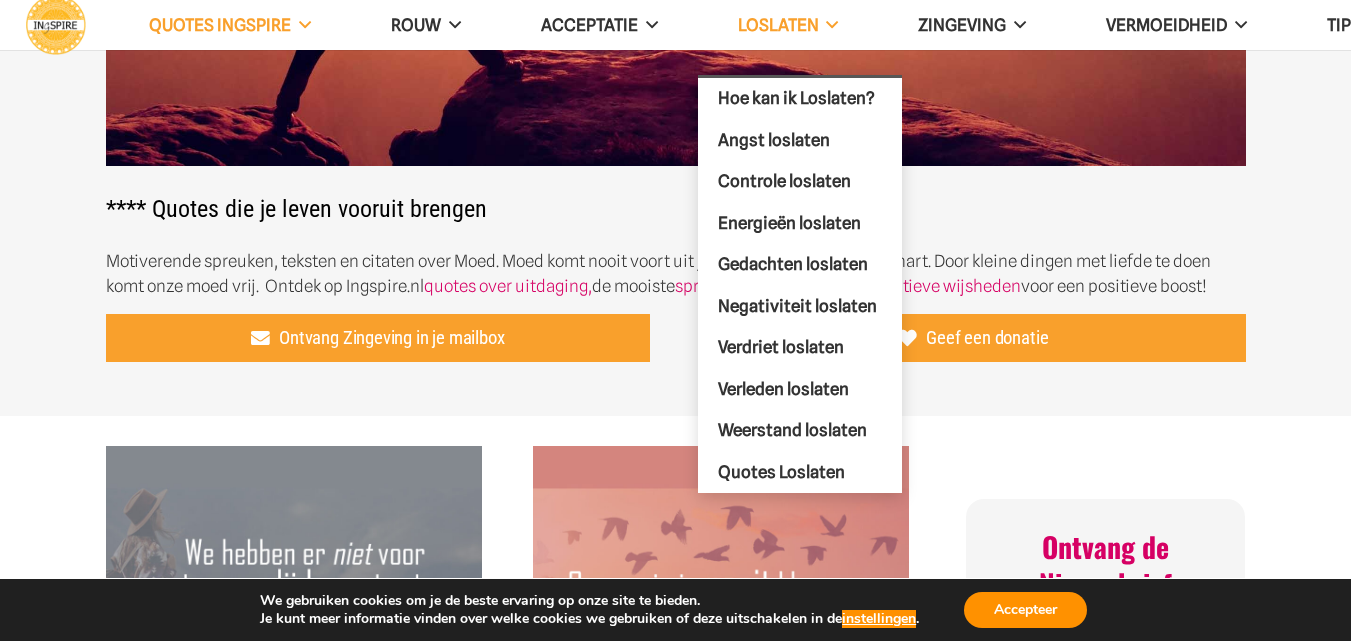 click on "Loslaten" at bounding box center (778, 25) 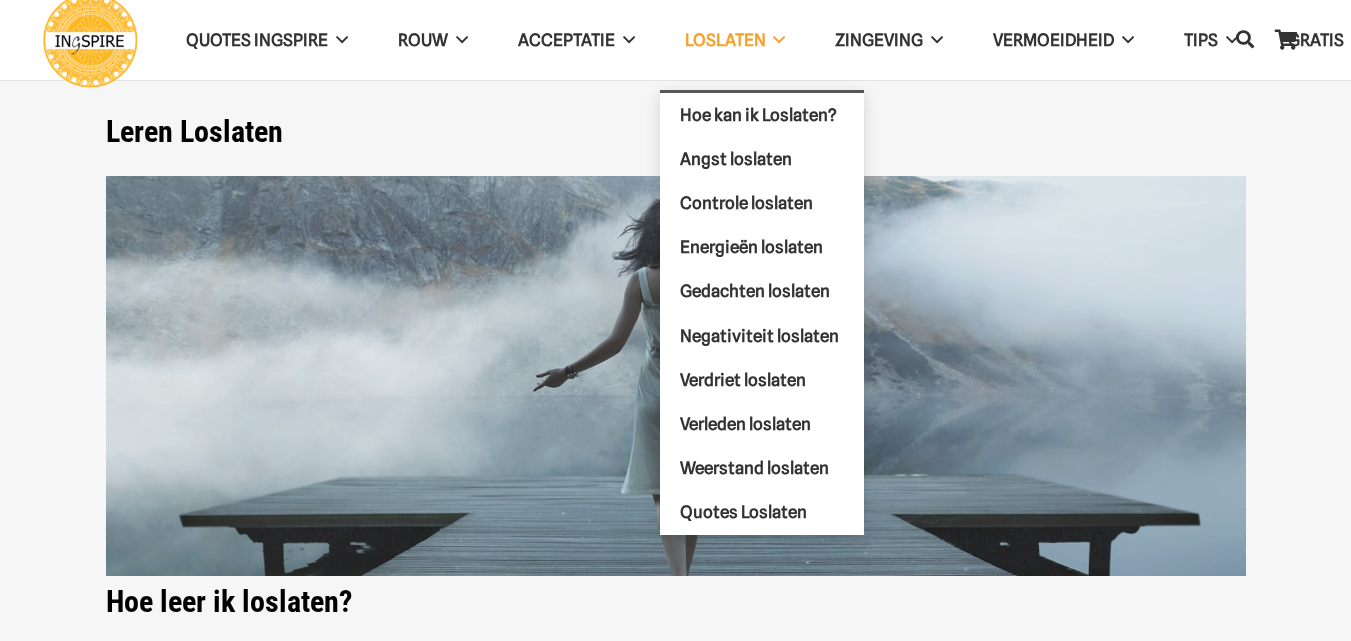 scroll, scrollTop: 0, scrollLeft: 0, axis: both 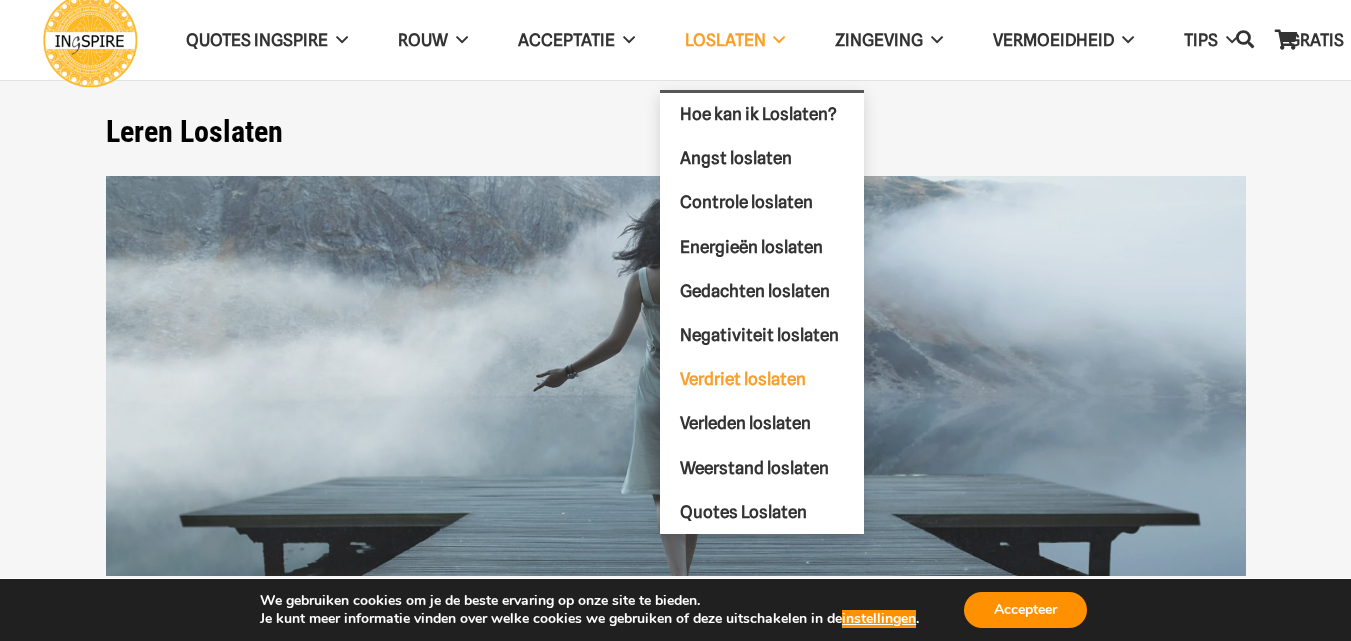 click on "Verdriet loslaten" at bounding box center (743, 379) 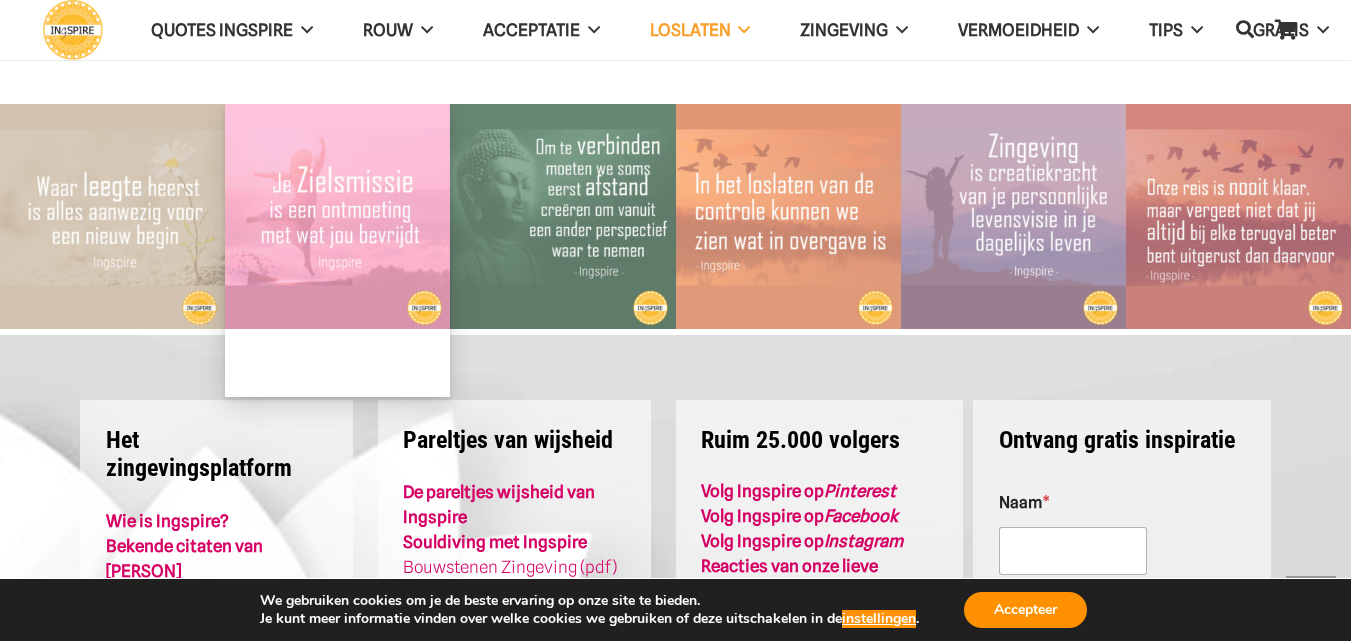scroll, scrollTop: 3400, scrollLeft: 0, axis: vertical 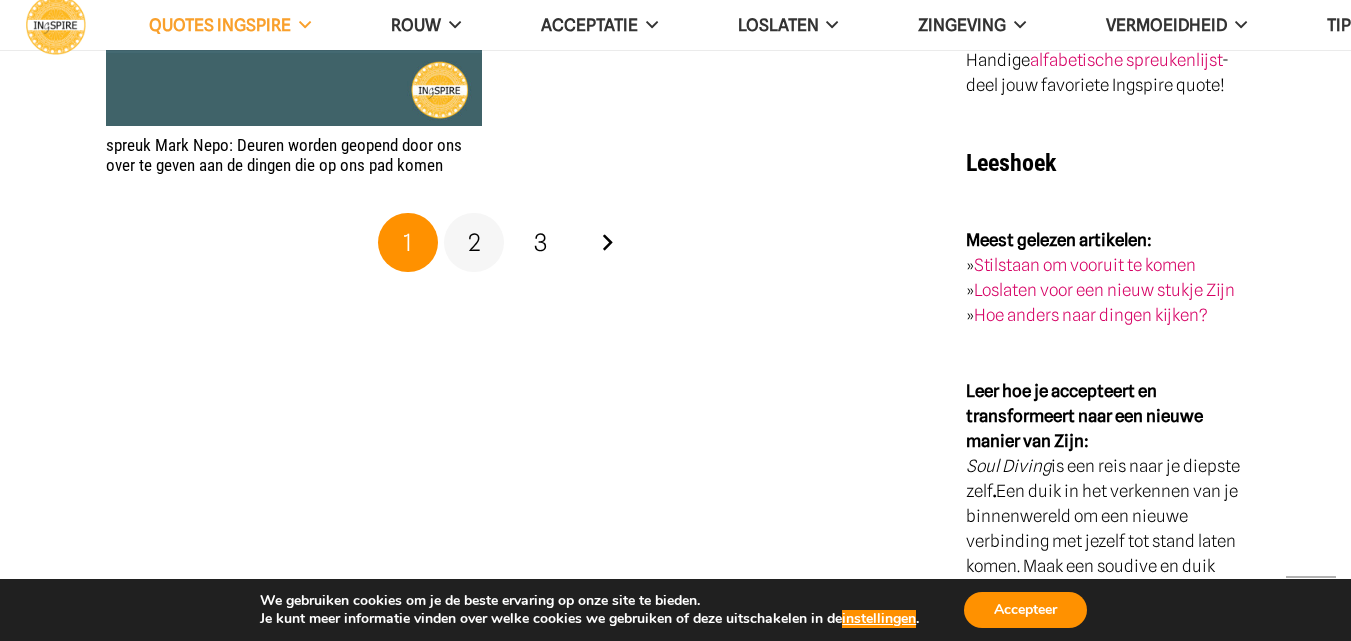 click on "2" at bounding box center (474, 242) 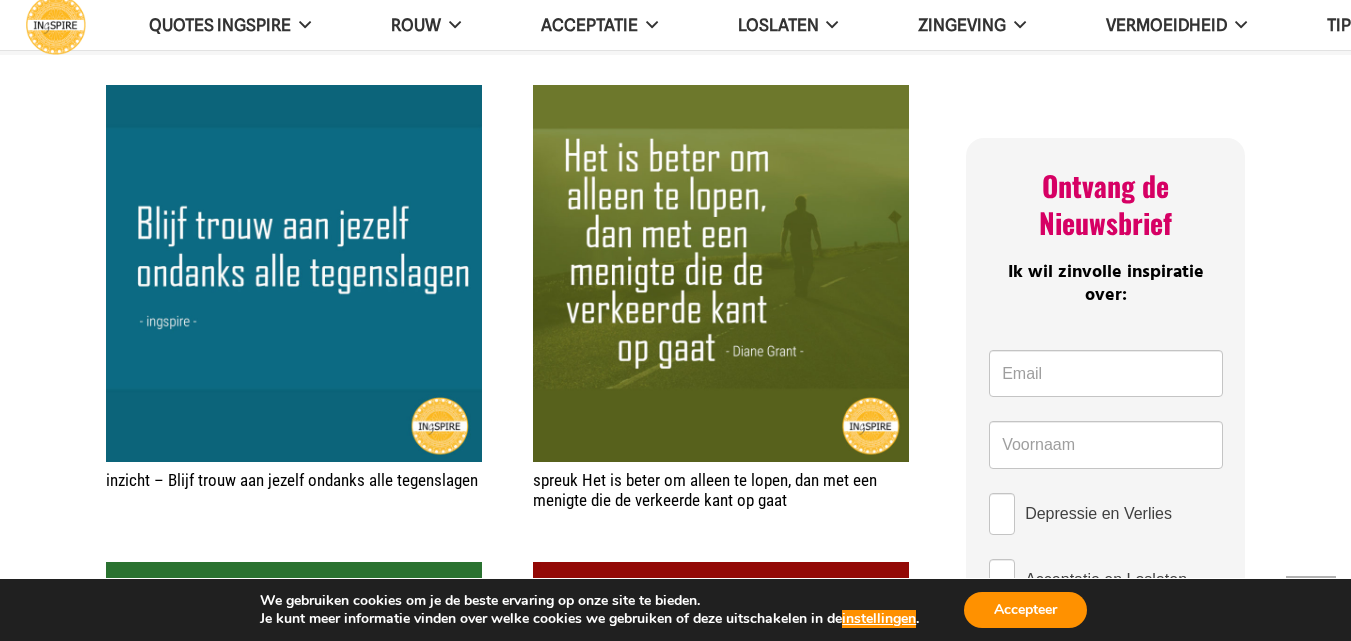 scroll, scrollTop: 800, scrollLeft: 0, axis: vertical 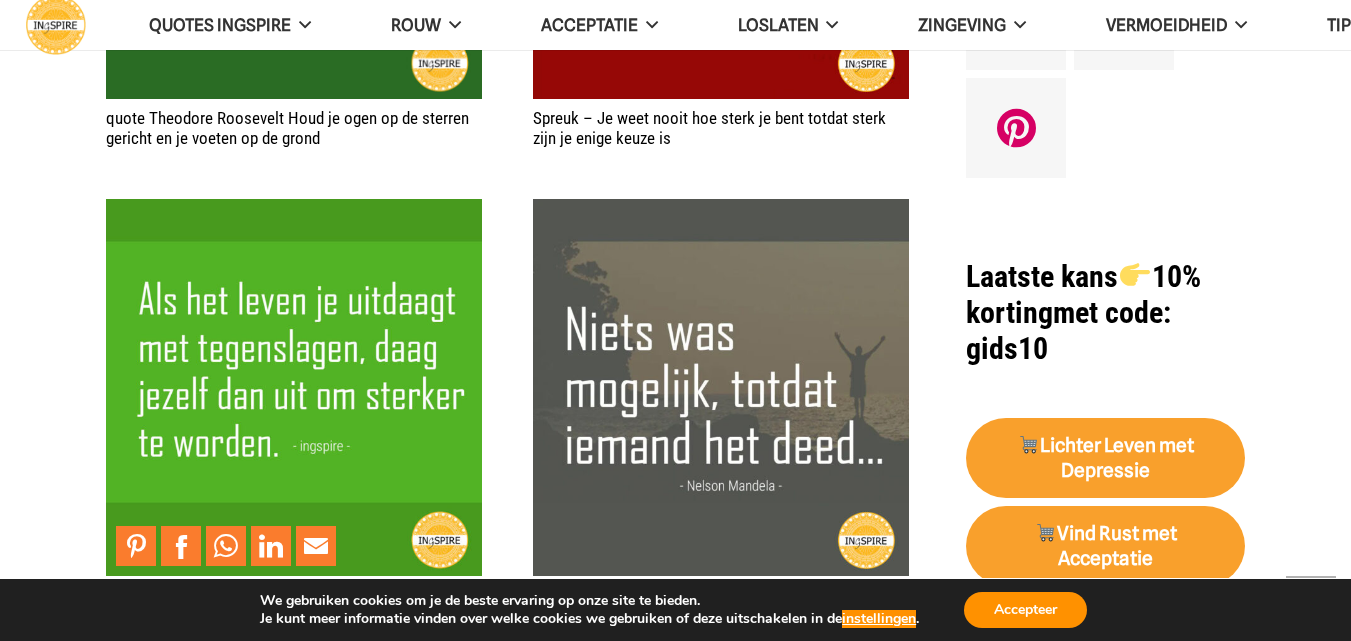 drag, startPoint x: 81, startPoint y: 223, endPoint x: 216, endPoint y: 282, distance: 147.32956 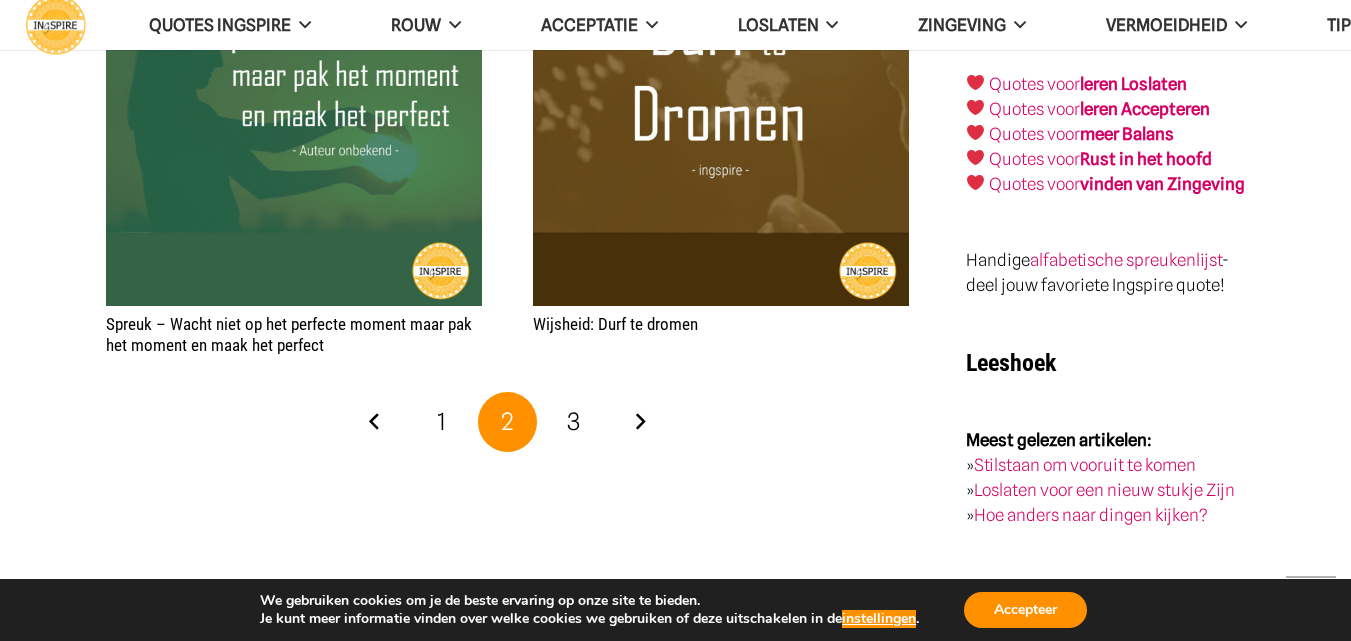 scroll, scrollTop: 3400, scrollLeft: 0, axis: vertical 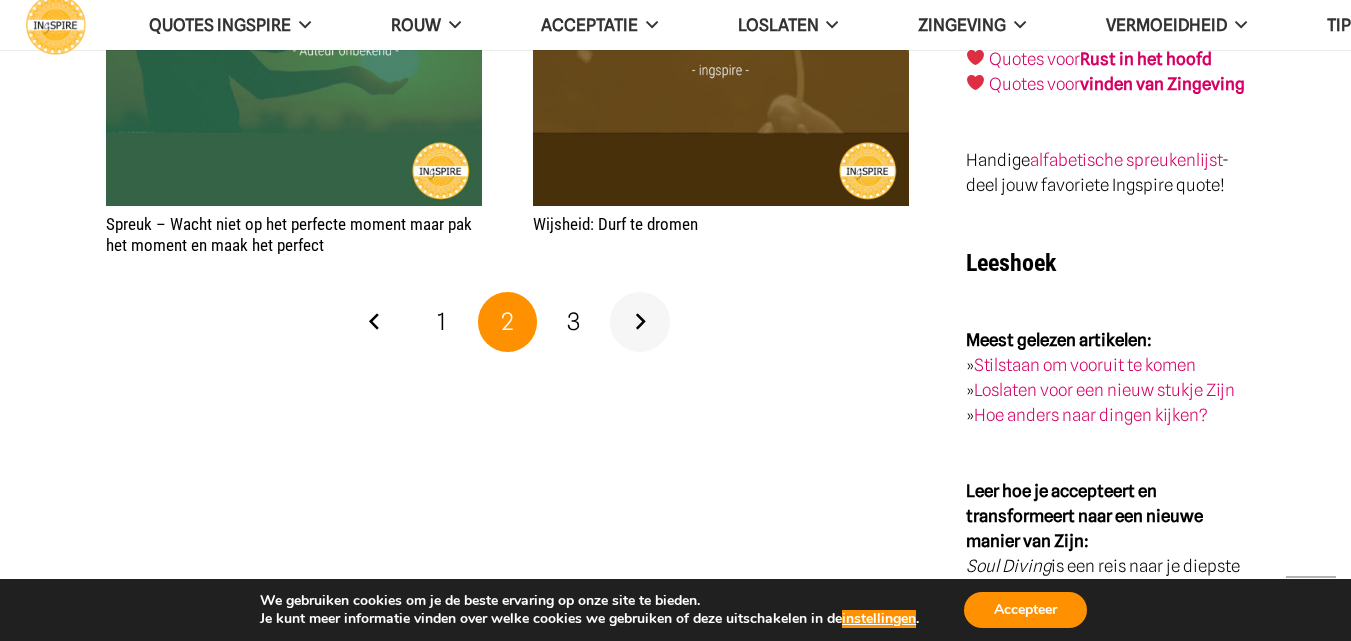 drag, startPoint x: 643, startPoint y: 320, endPoint x: 545, endPoint y: 311, distance: 98.4124 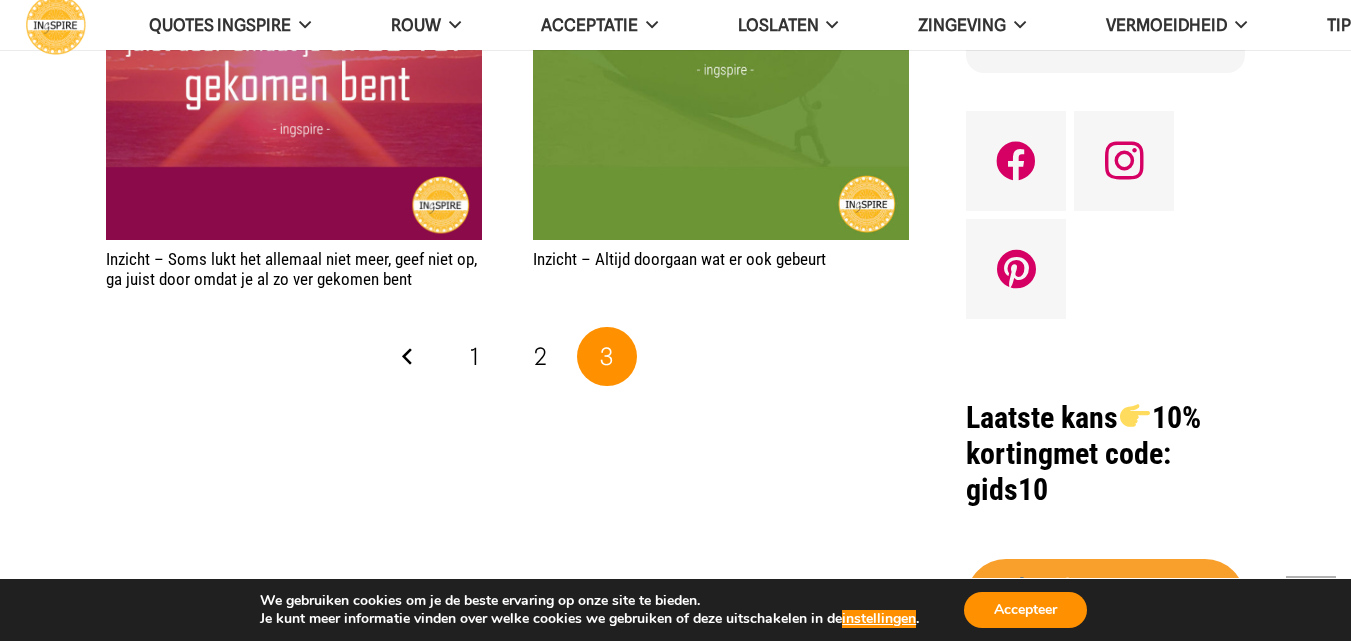 scroll, scrollTop: 1300, scrollLeft: 0, axis: vertical 